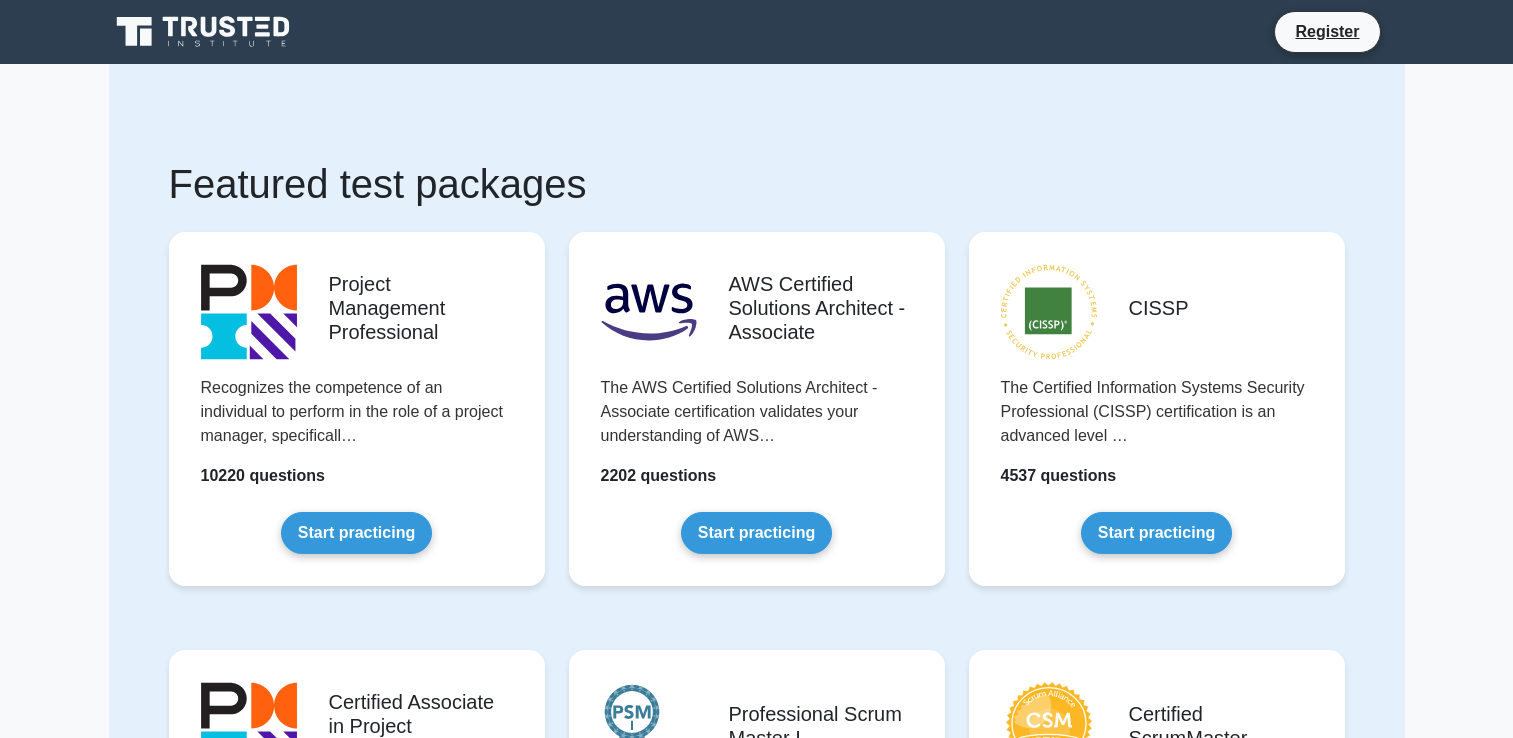 scroll, scrollTop: 0, scrollLeft: 0, axis: both 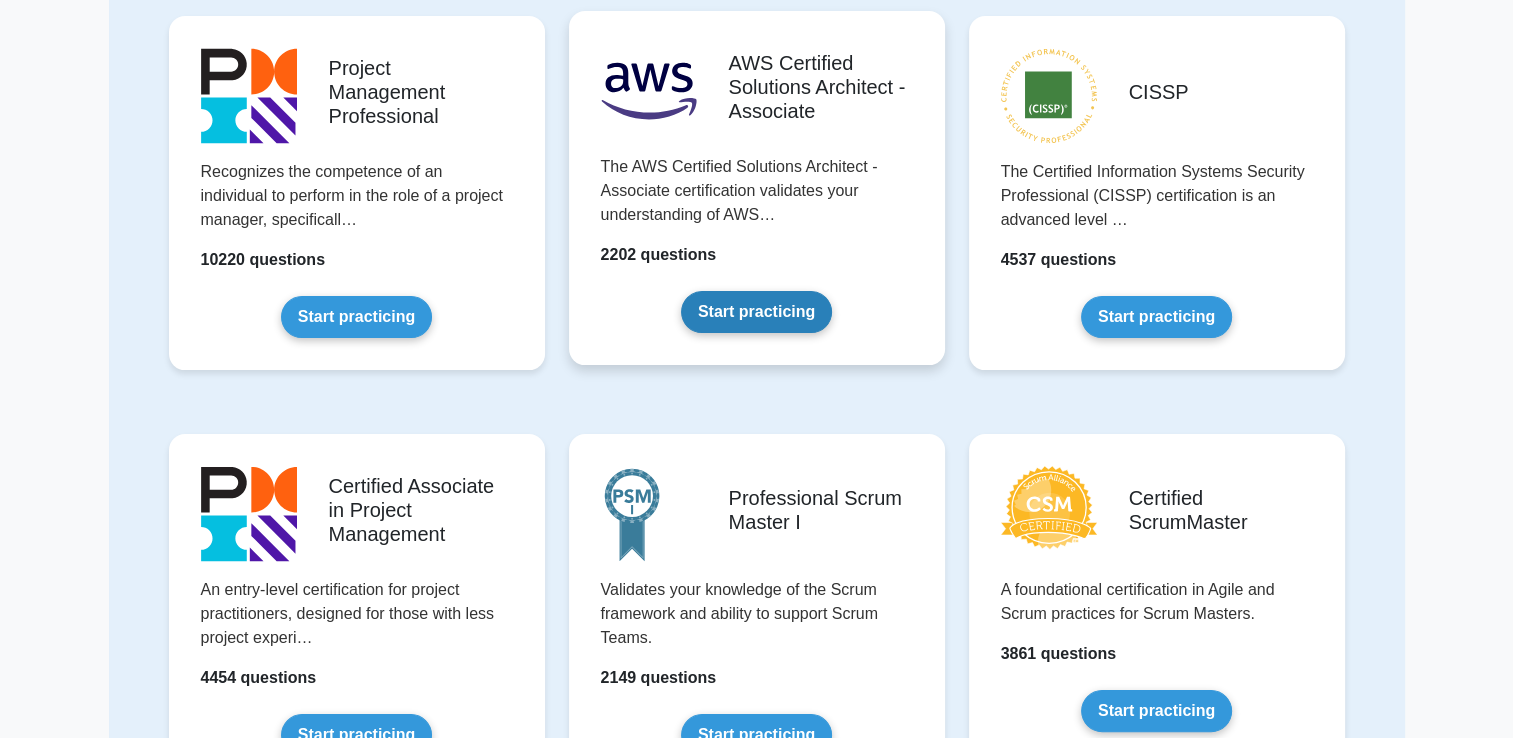 click on "Start practicing" at bounding box center (756, 312) 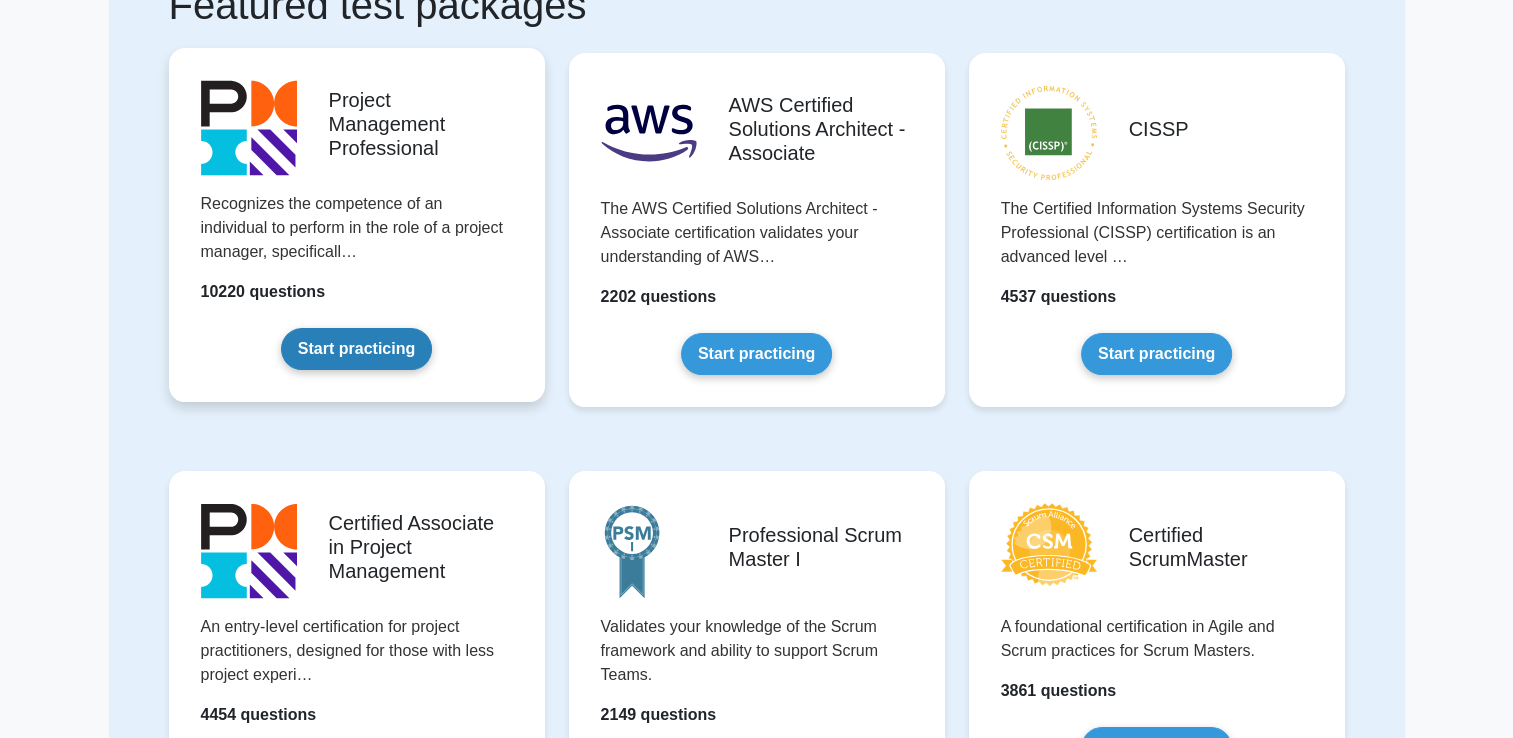 scroll, scrollTop: 174, scrollLeft: 0, axis: vertical 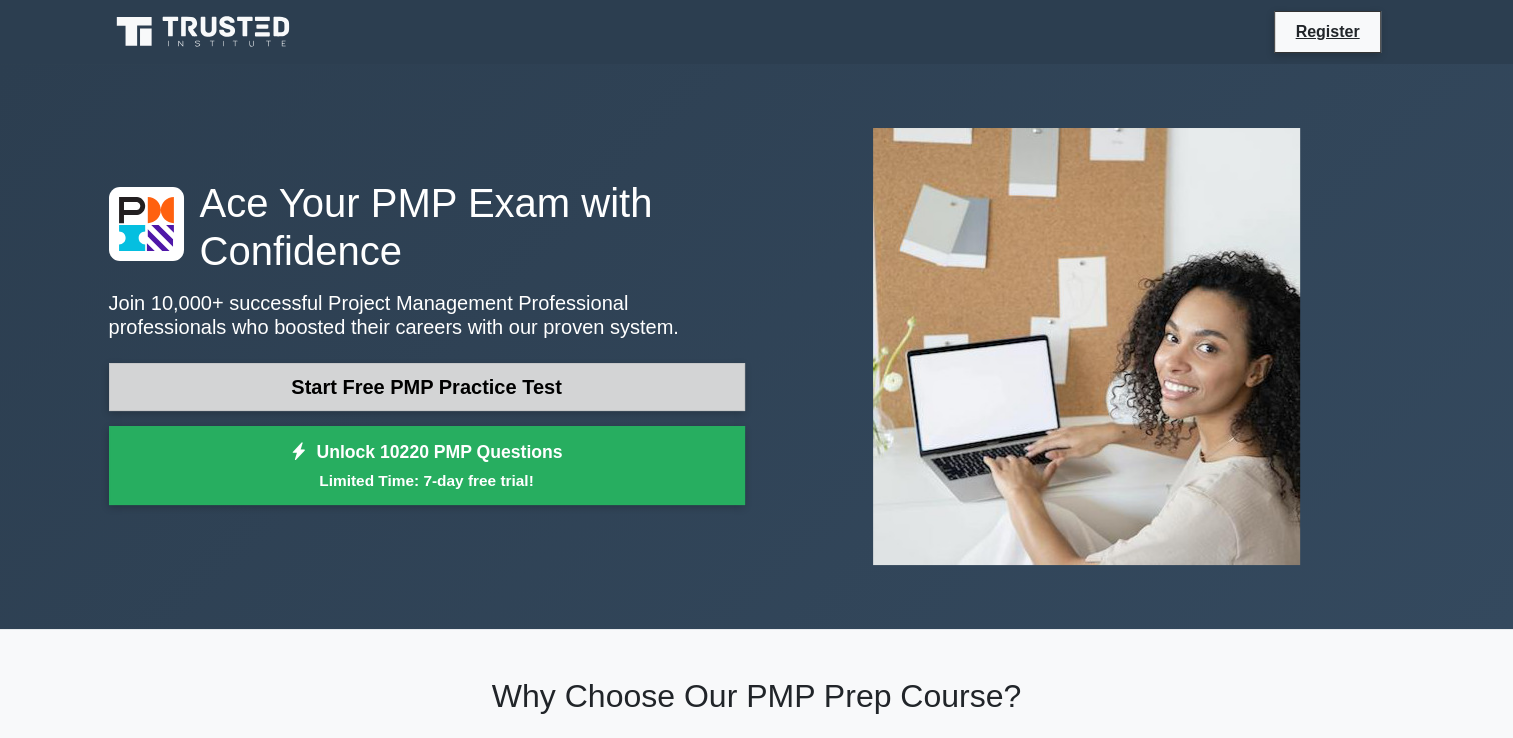 click on "Start Free PMP Practice Test" at bounding box center [427, 387] 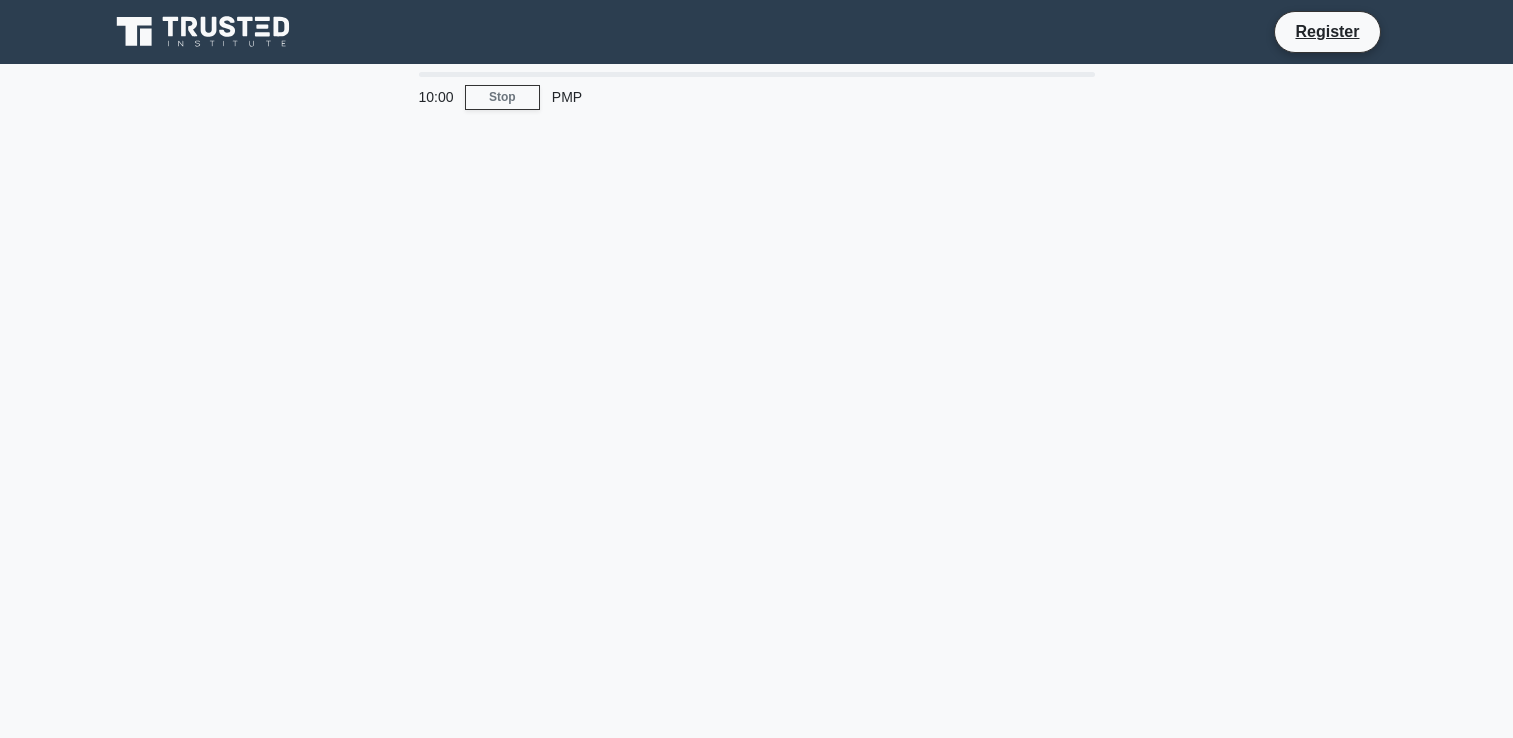 scroll, scrollTop: 0, scrollLeft: 0, axis: both 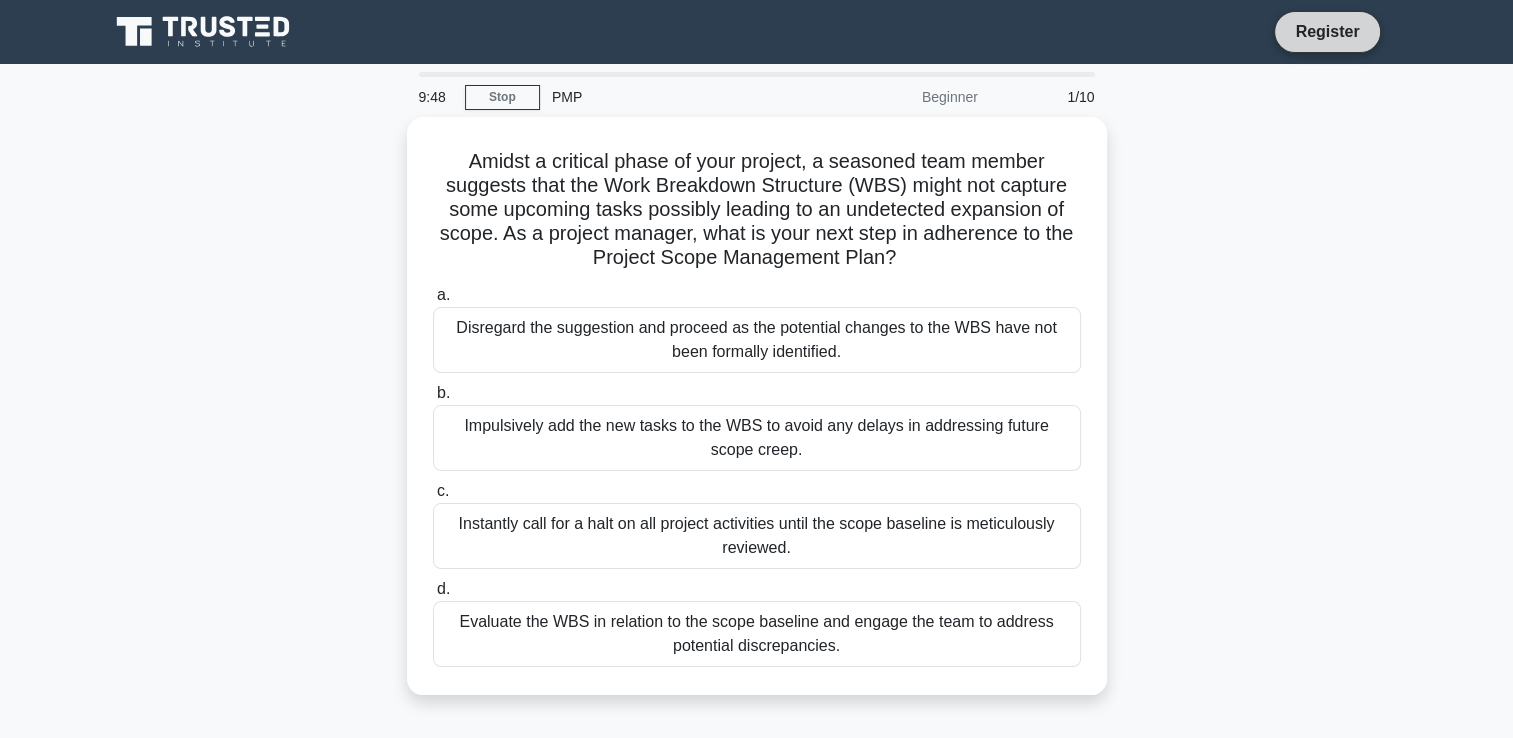 click on "Register" at bounding box center [1327, 31] 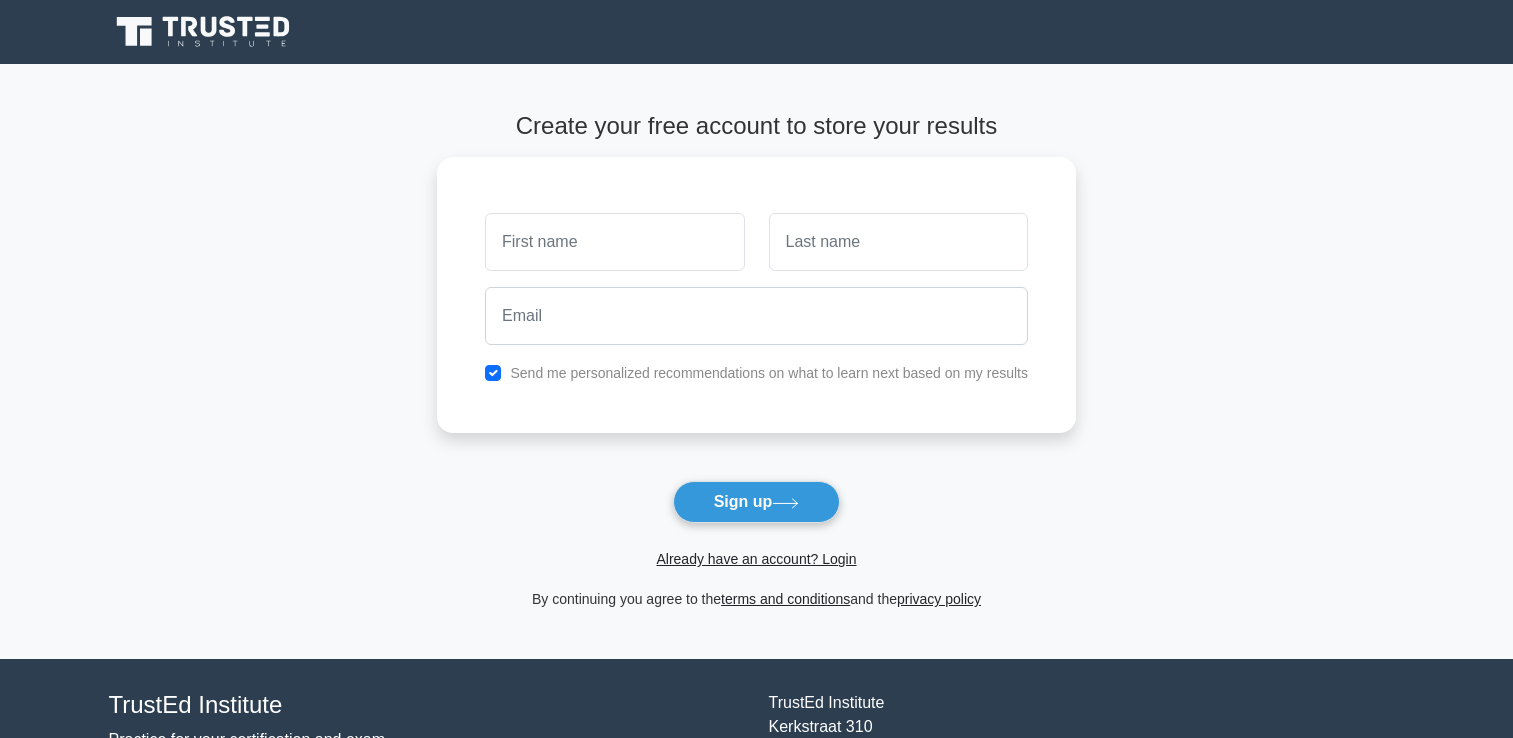 scroll, scrollTop: 0, scrollLeft: 0, axis: both 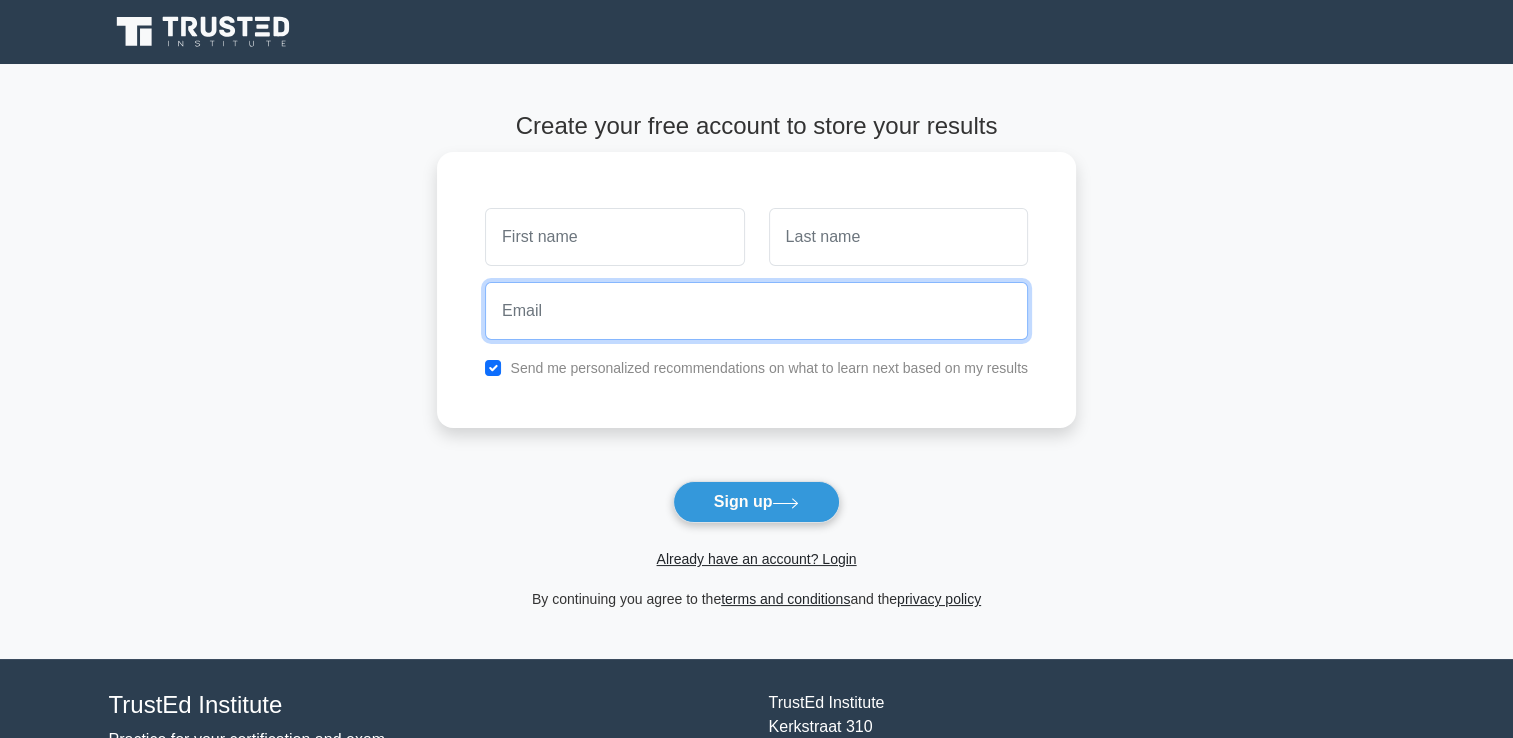 click at bounding box center (756, 311) 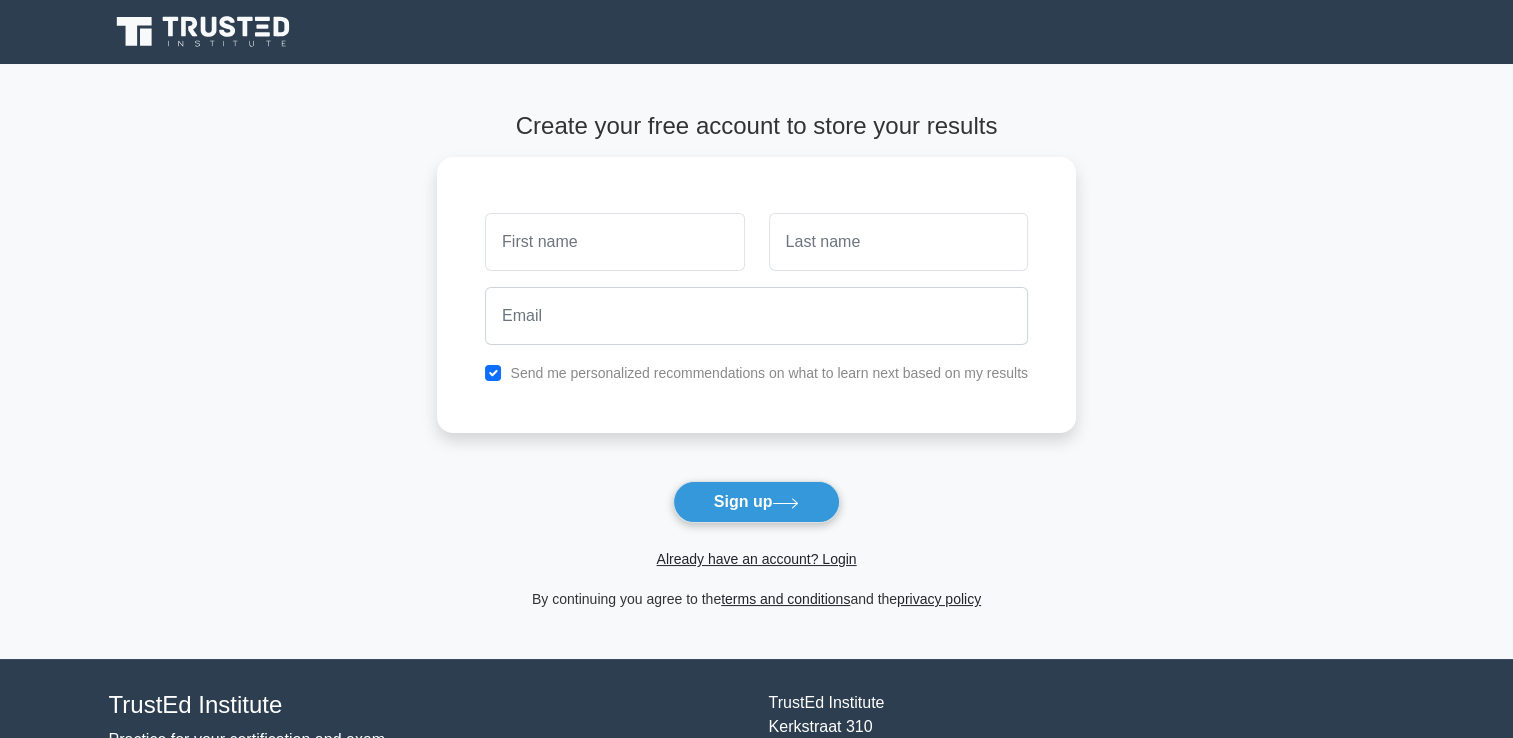 click on "Create your free account to store your results
Send me personalized recommendations on what to learn next based on my results
Sign up" at bounding box center (756, 361) 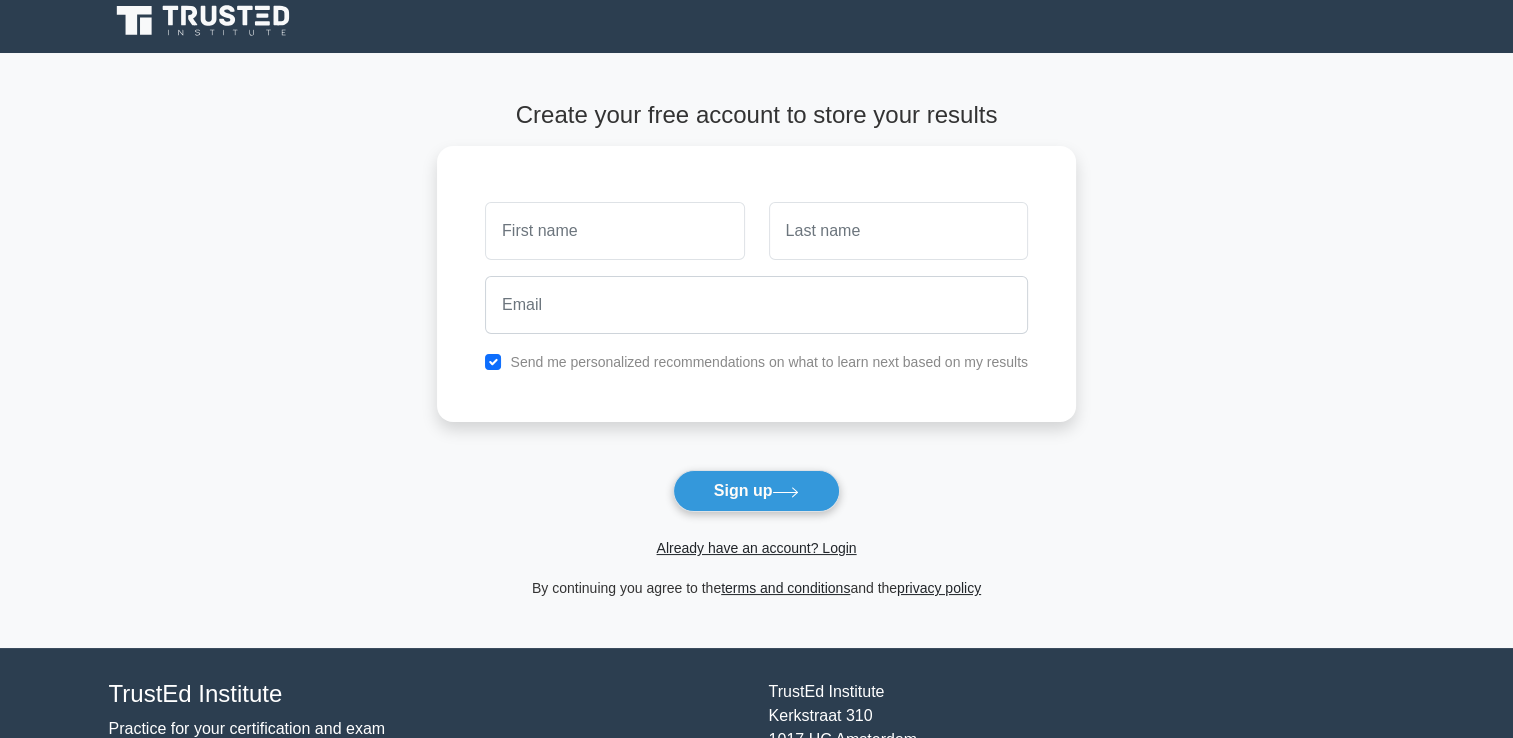 scroll, scrollTop: 12, scrollLeft: 0, axis: vertical 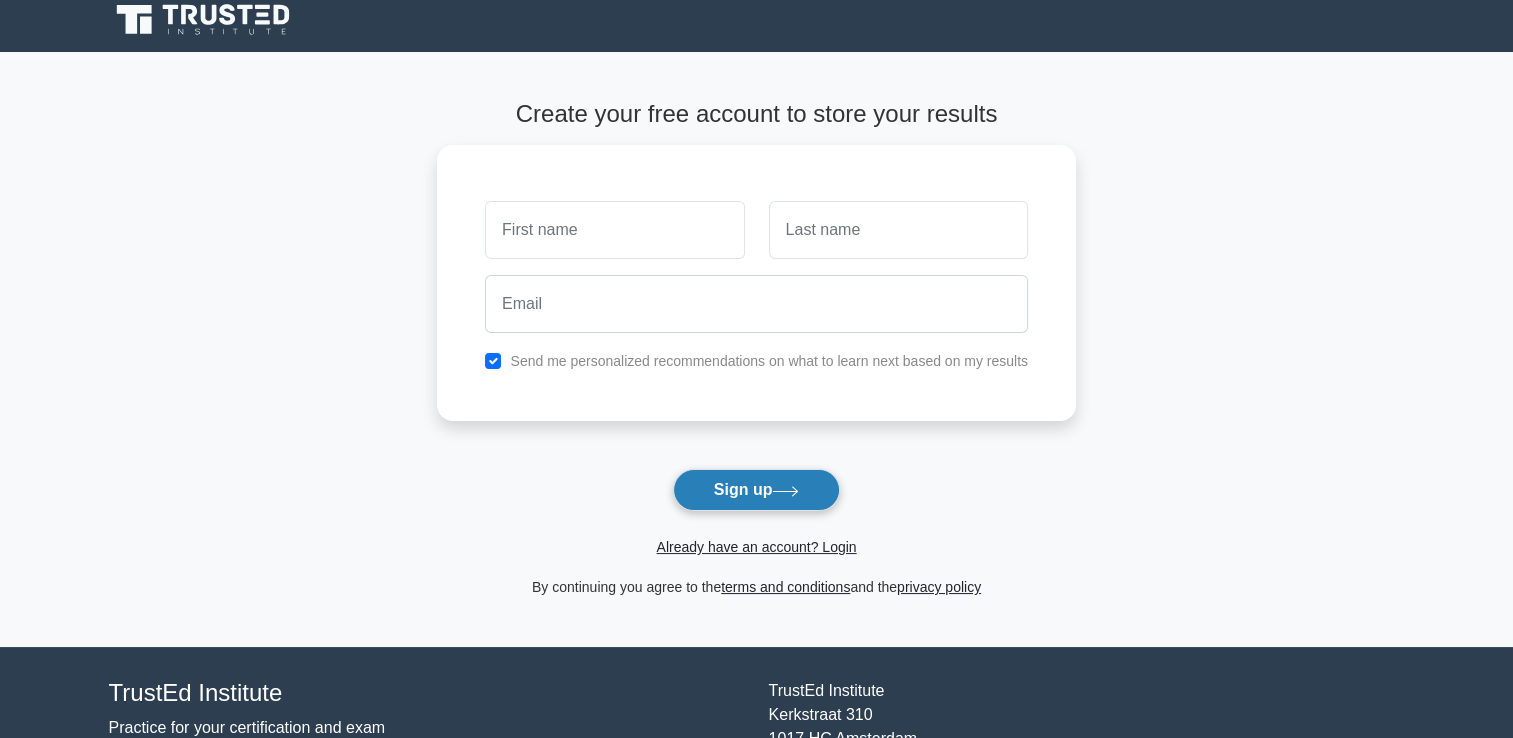 click on "Sign up" at bounding box center [757, 490] 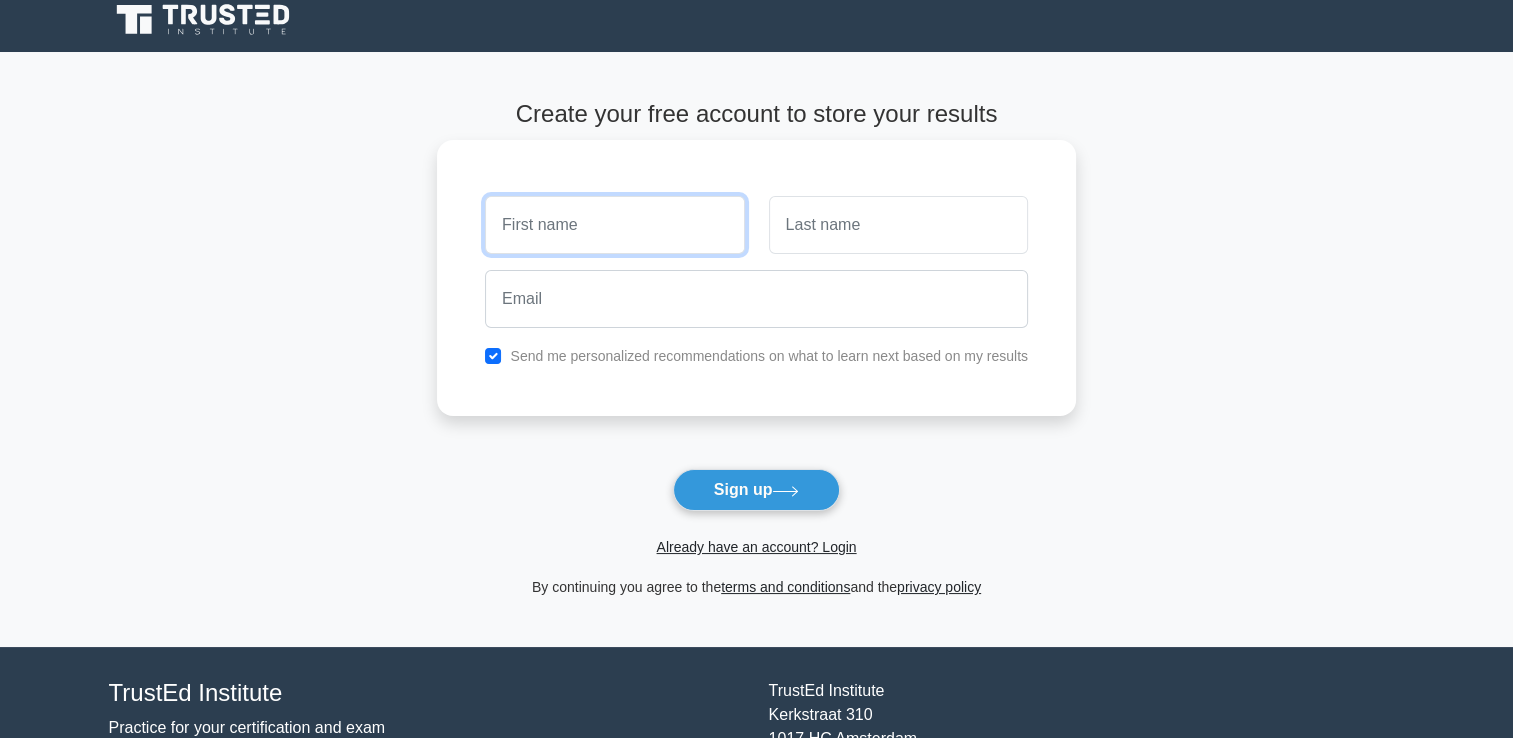 click at bounding box center [614, 225] 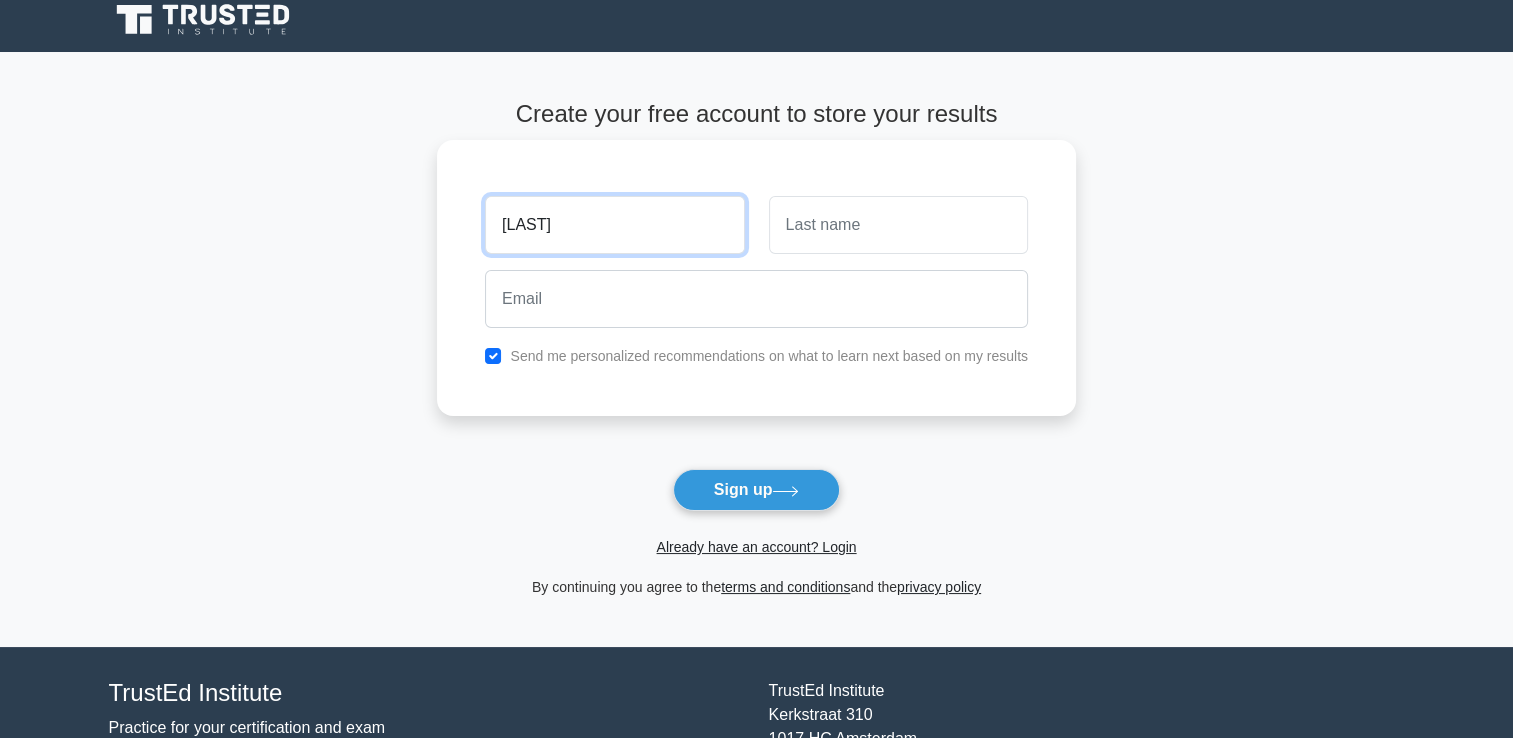 type on "abdi" 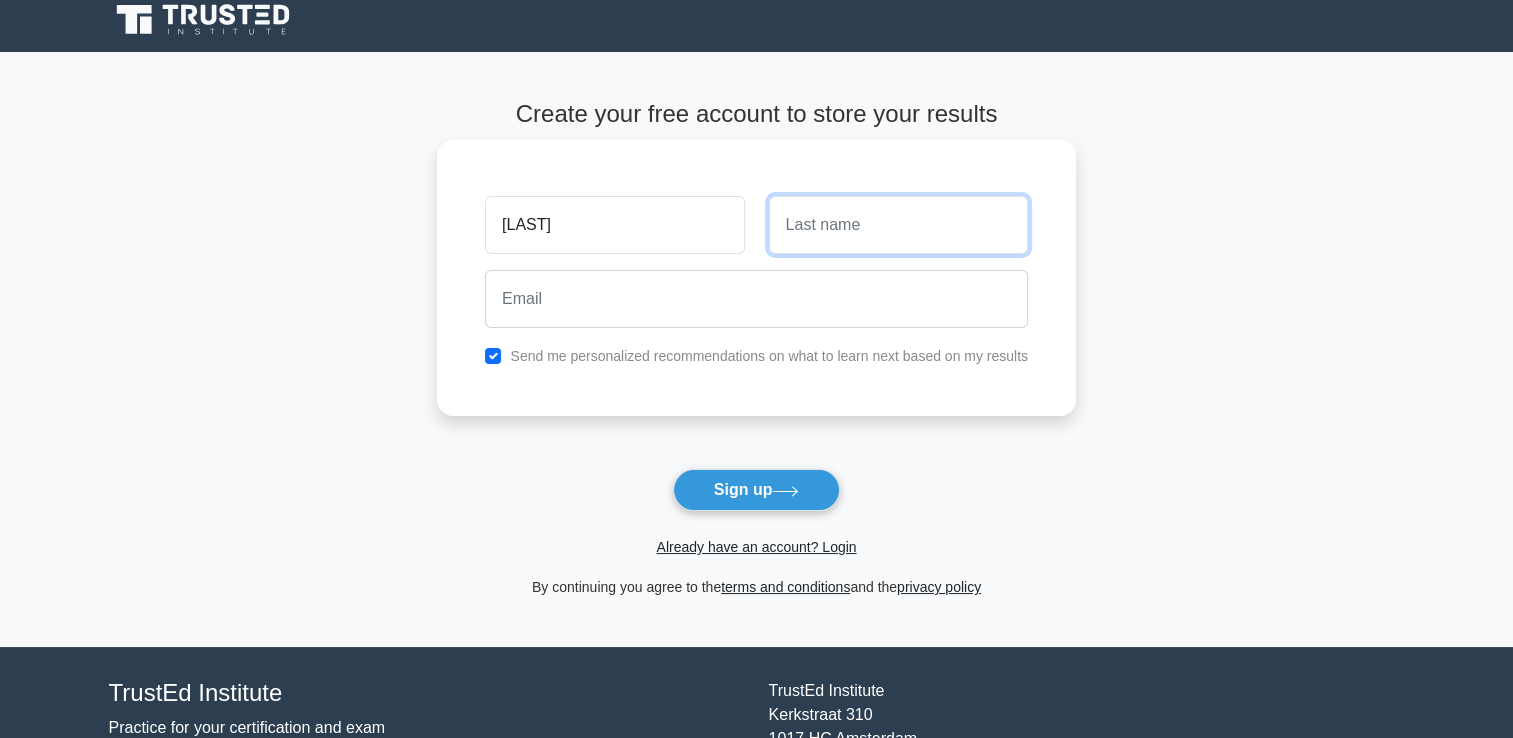click at bounding box center (898, 225) 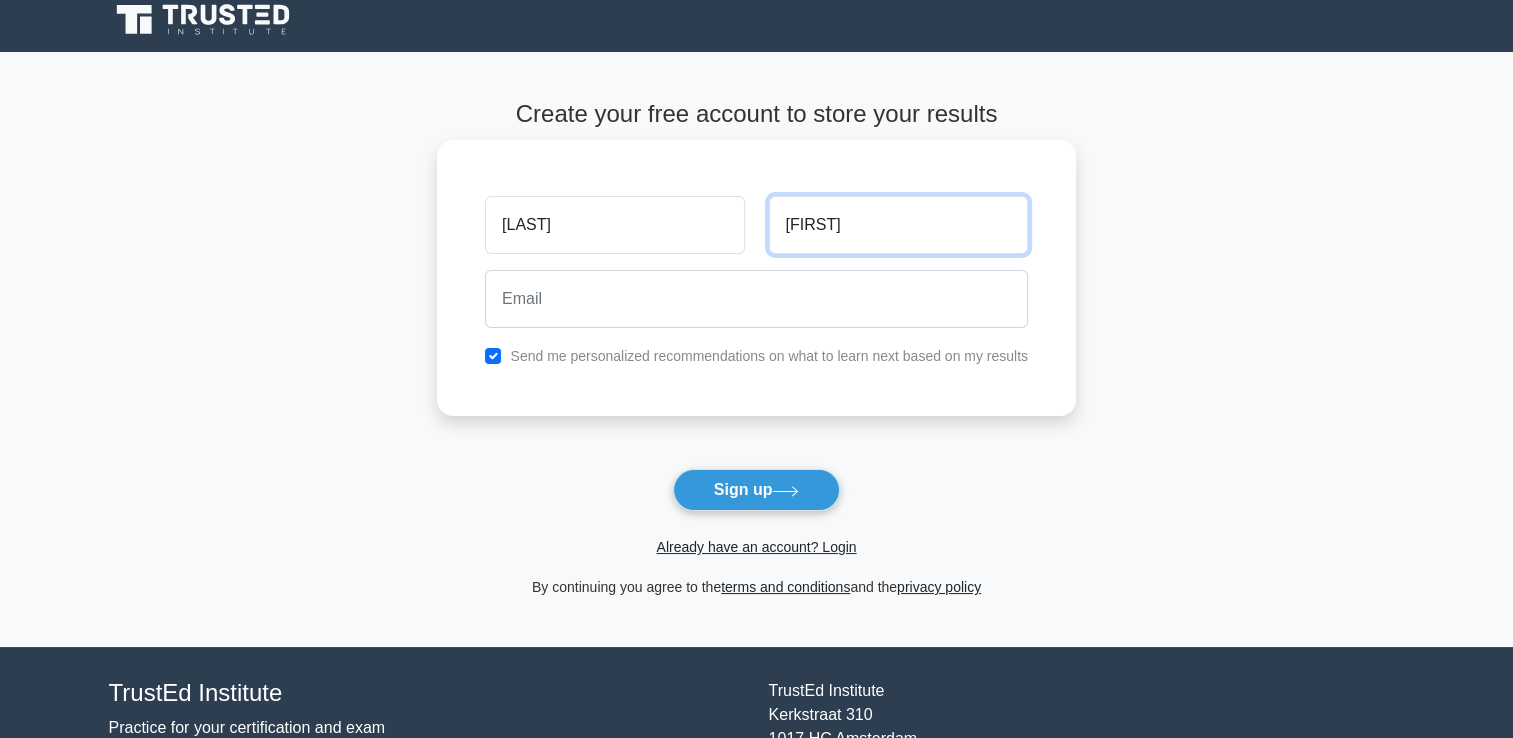 type on "yunis" 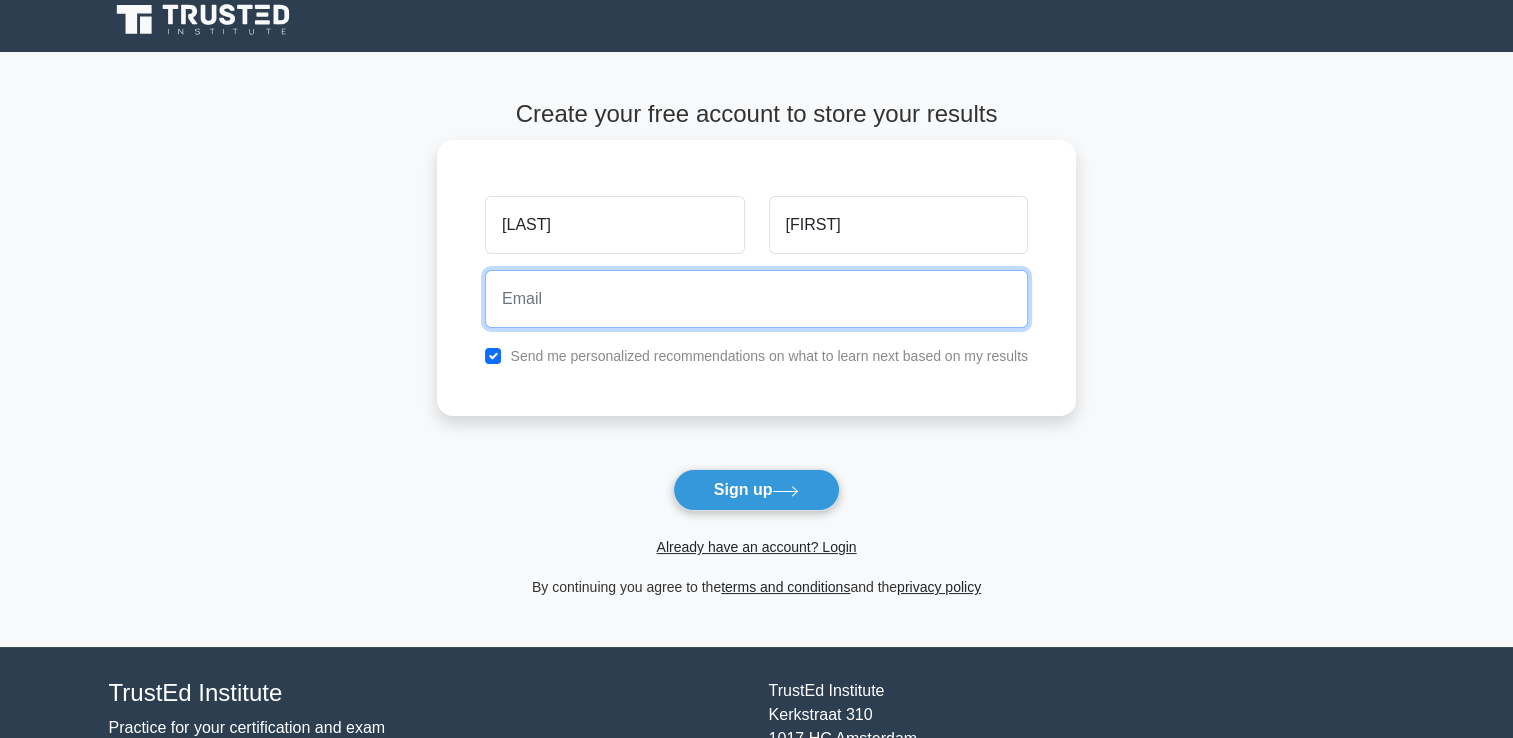 click at bounding box center (756, 299) 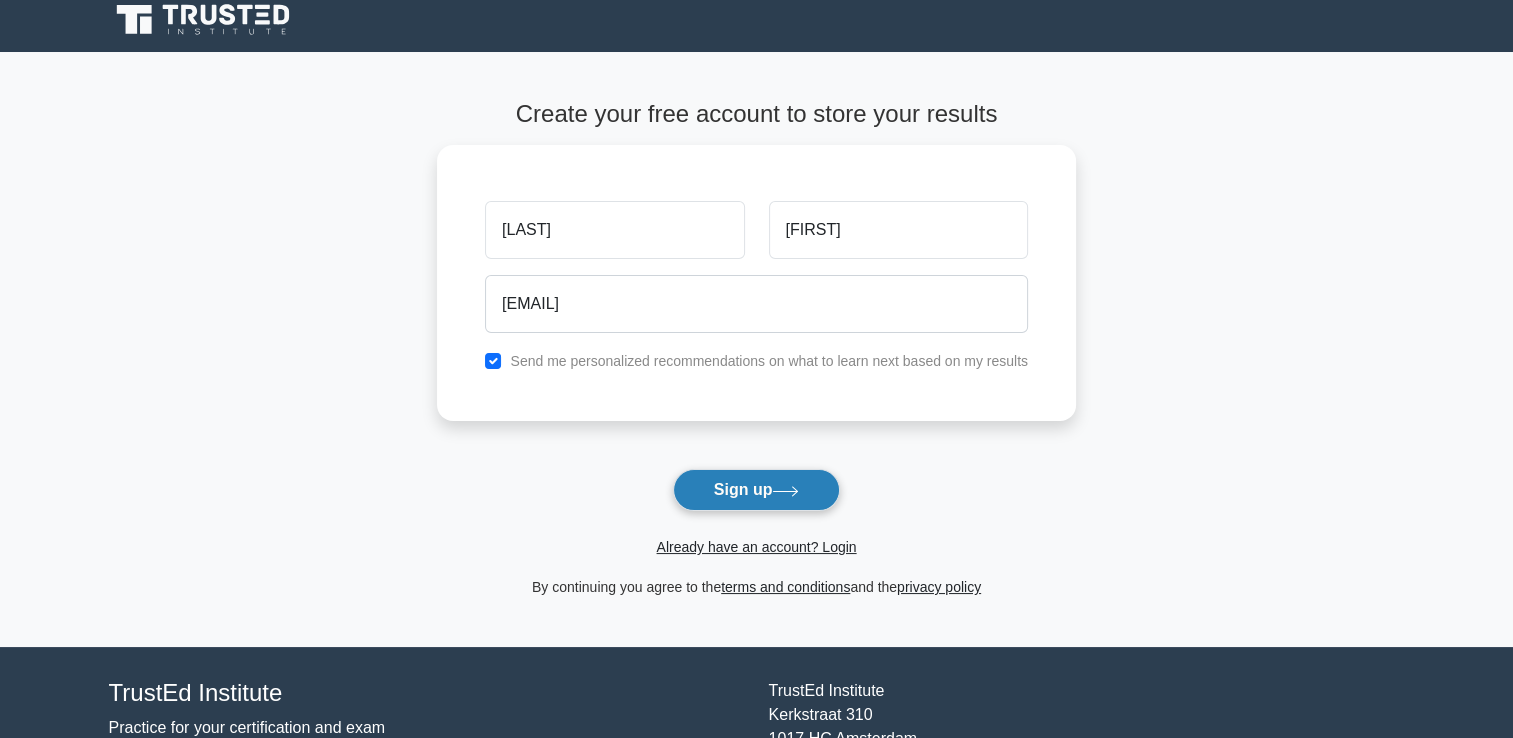 click on "Sign up" at bounding box center [757, 490] 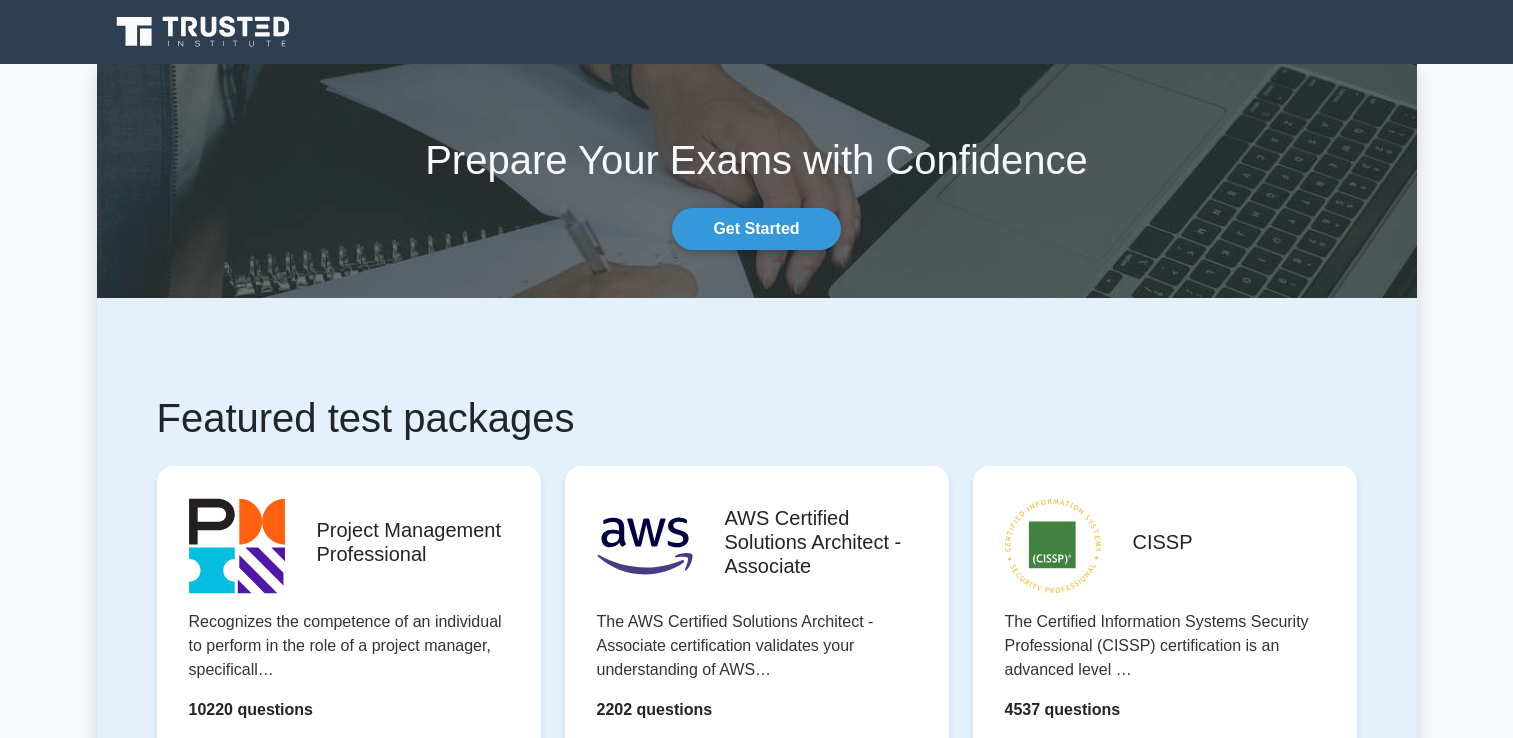scroll, scrollTop: 0, scrollLeft: 0, axis: both 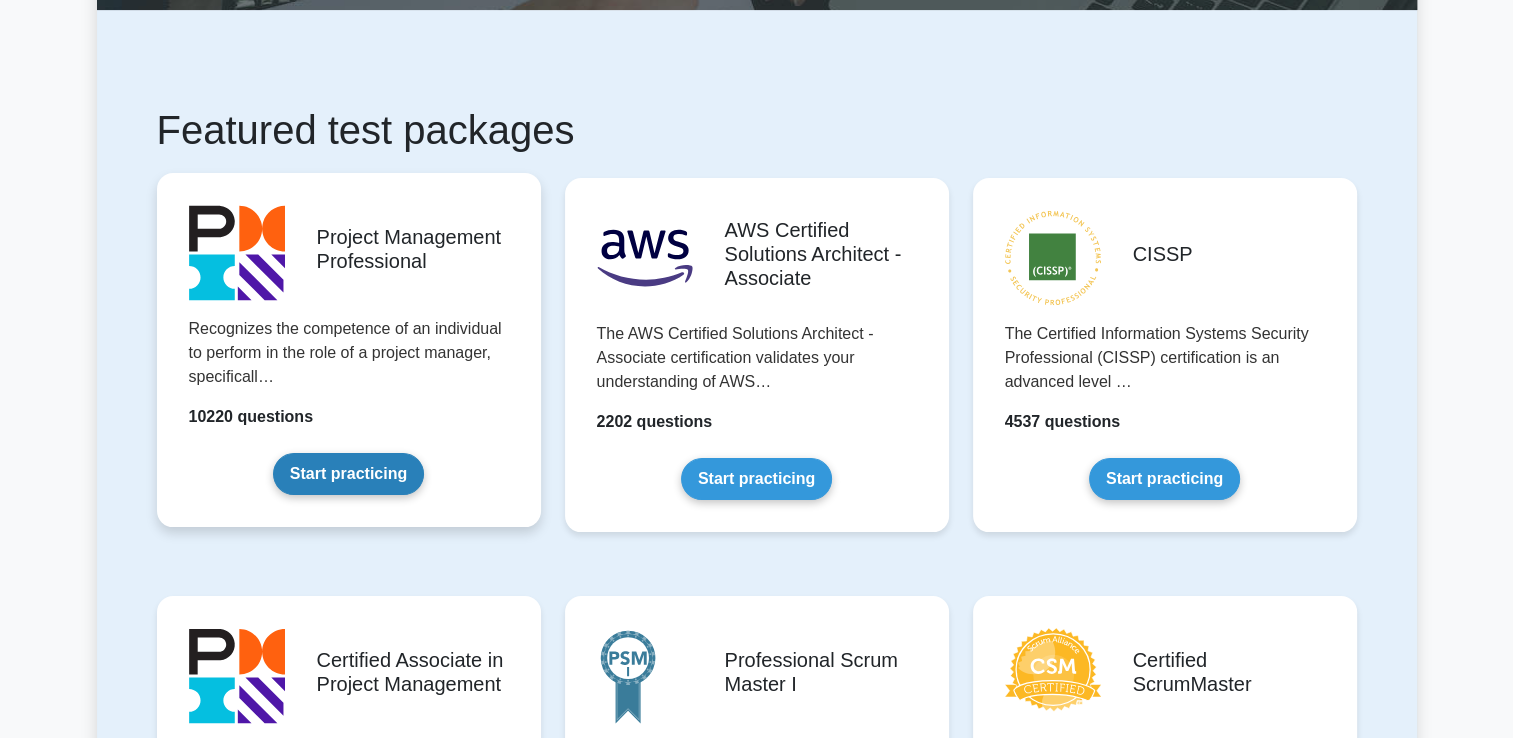 click on "Start practicing" at bounding box center (348, 474) 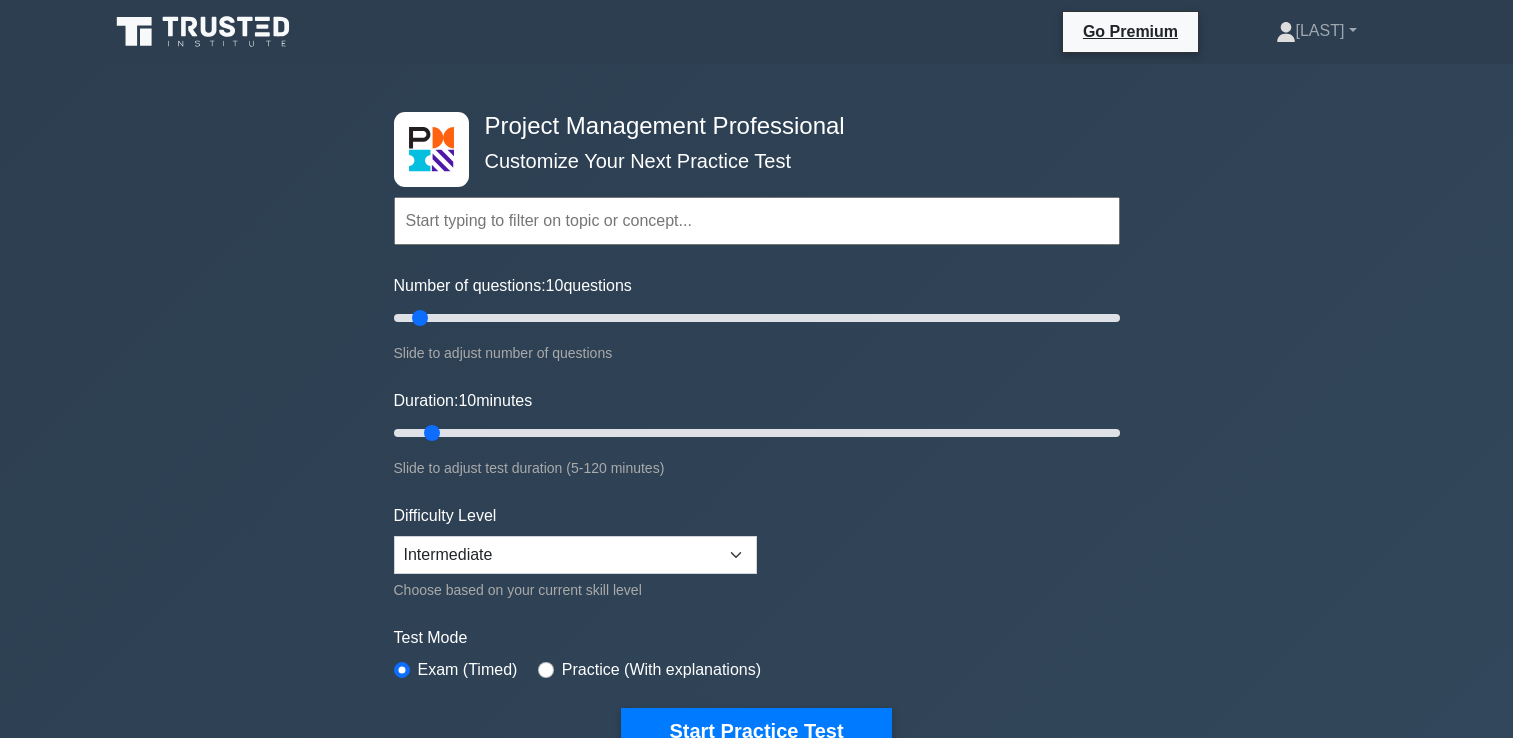 scroll, scrollTop: 0, scrollLeft: 0, axis: both 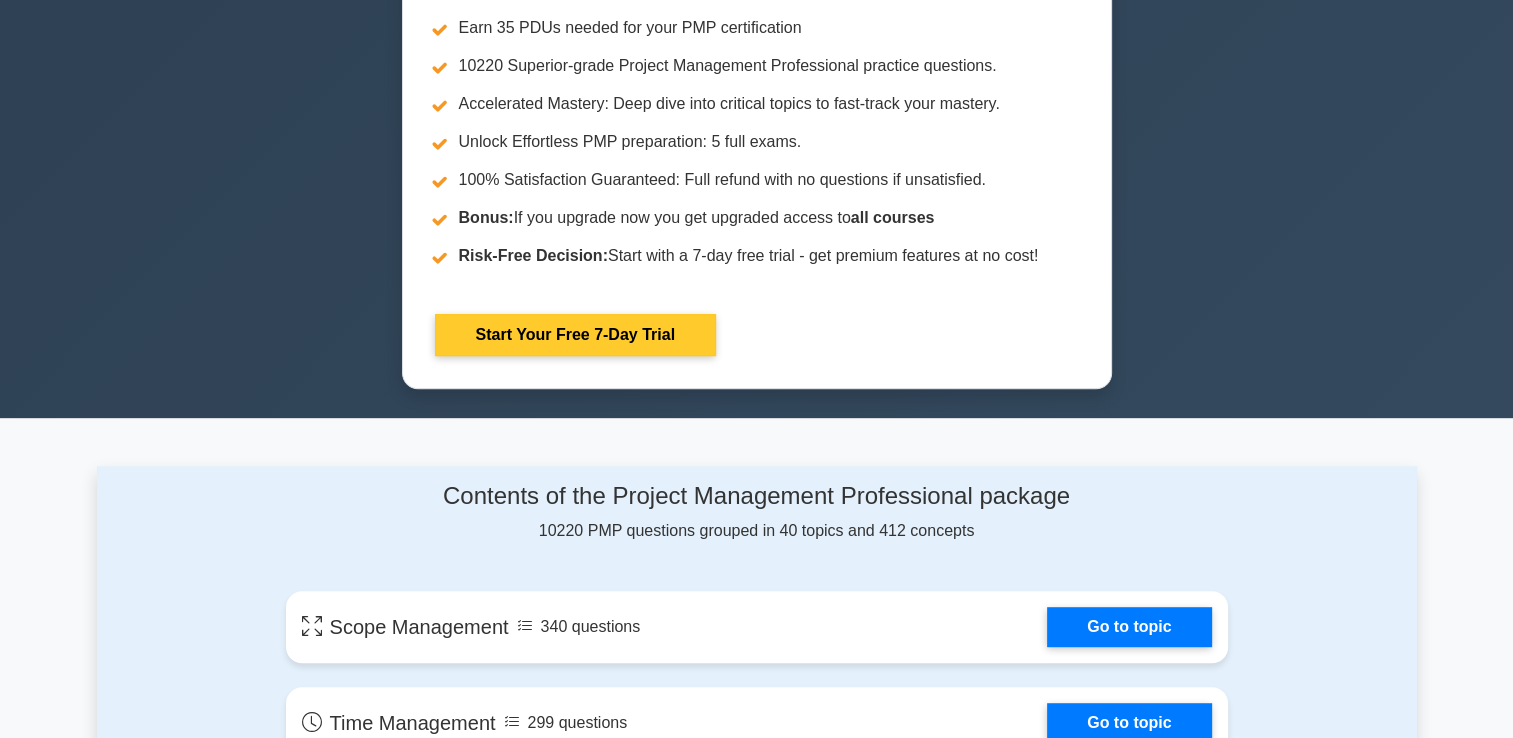 click on "Start Your Free 7-Day Trial" at bounding box center (575, 335) 